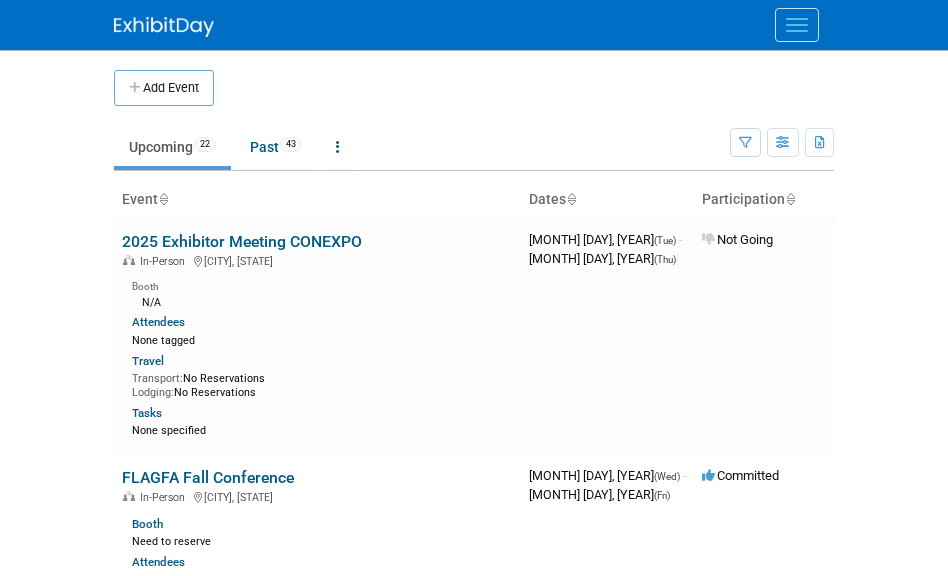 scroll, scrollTop: 0, scrollLeft: 0, axis: both 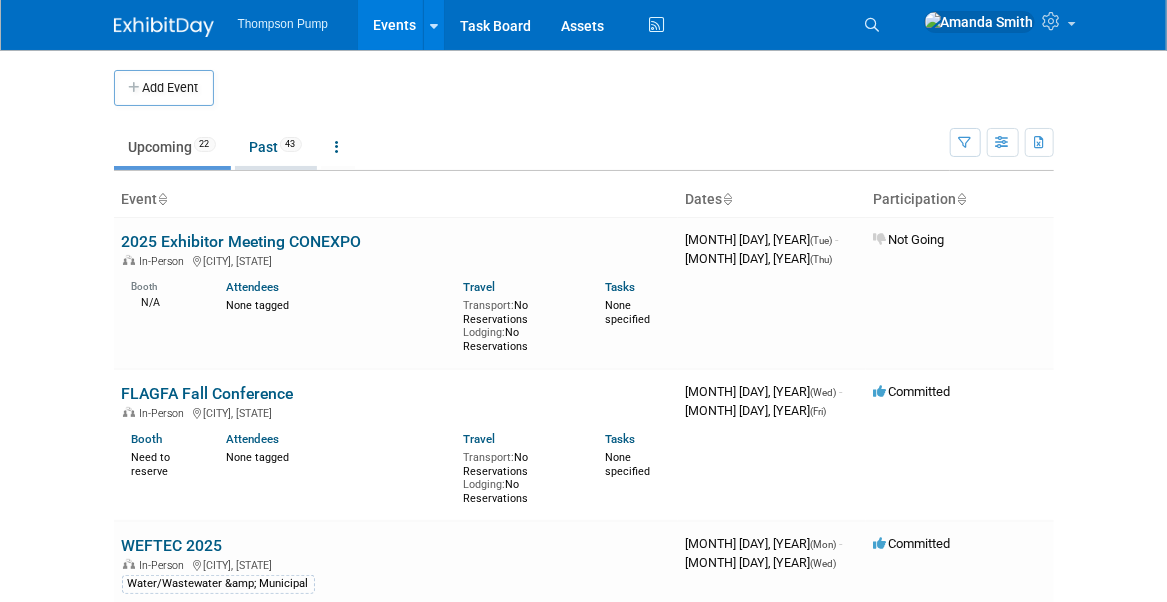 click on "Past
43" at bounding box center (276, 147) 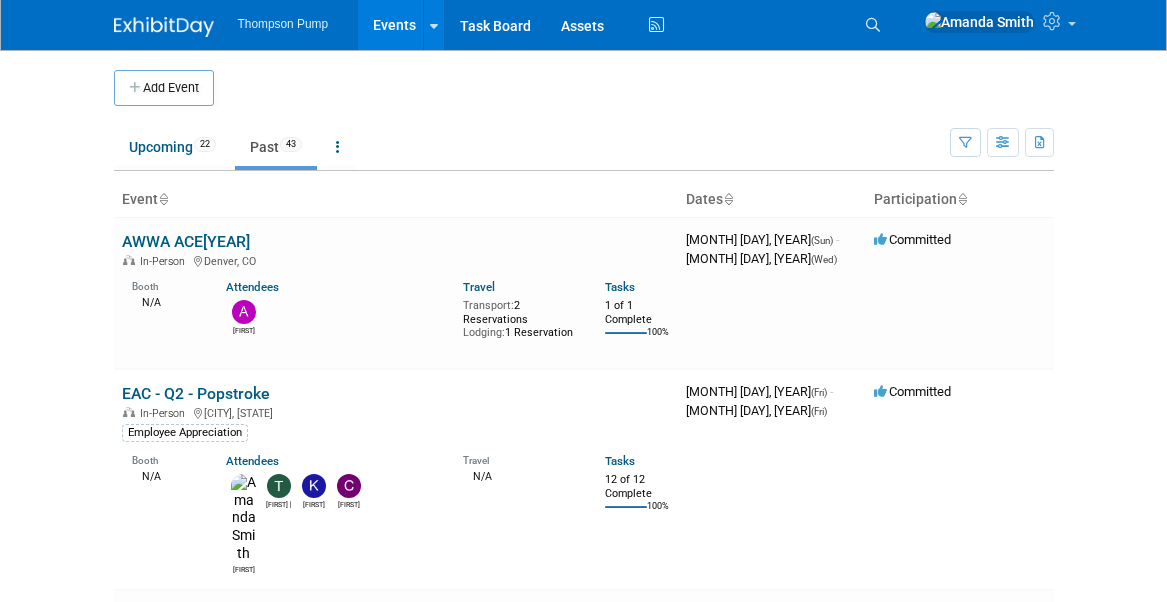 scroll, scrollTop: 0, scrollLeft: 0, axis: both 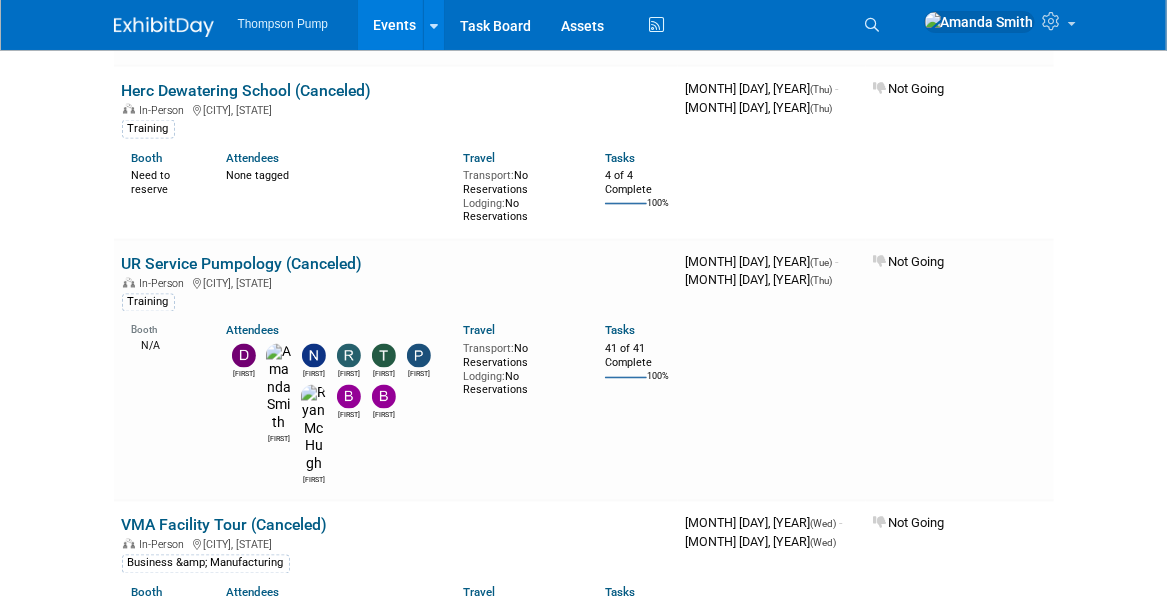 click on "FLAGFA Fall Conference (Canceled)" at bounding box center (248, 918) 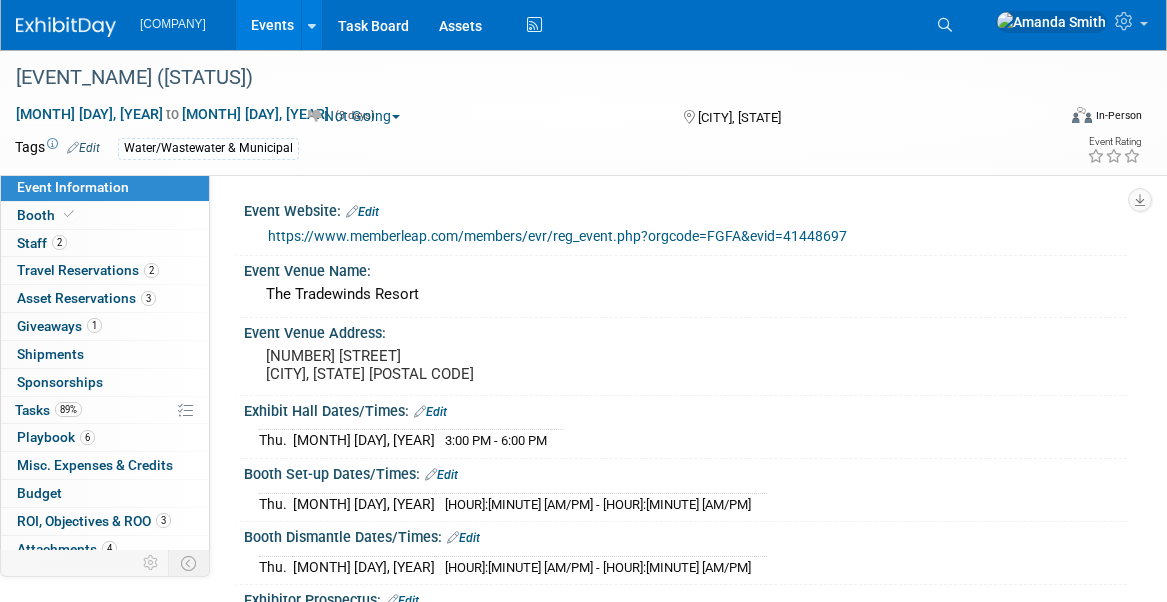 scroll, scrollTop: 0, scrollLeft: 0, axis: both 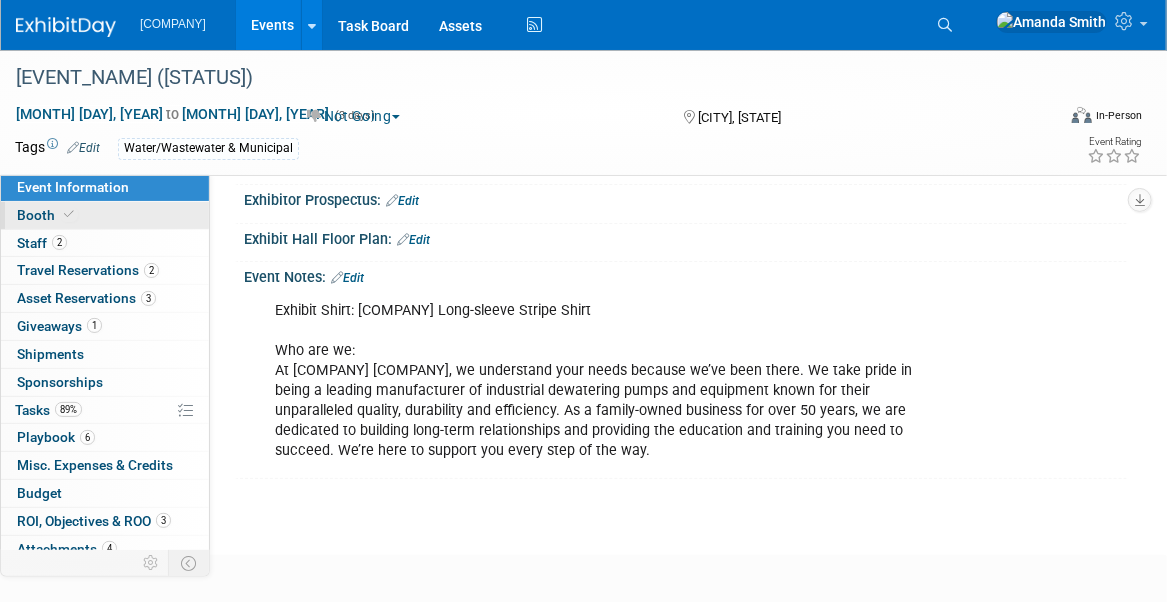 click at bounding box center (69, 214) 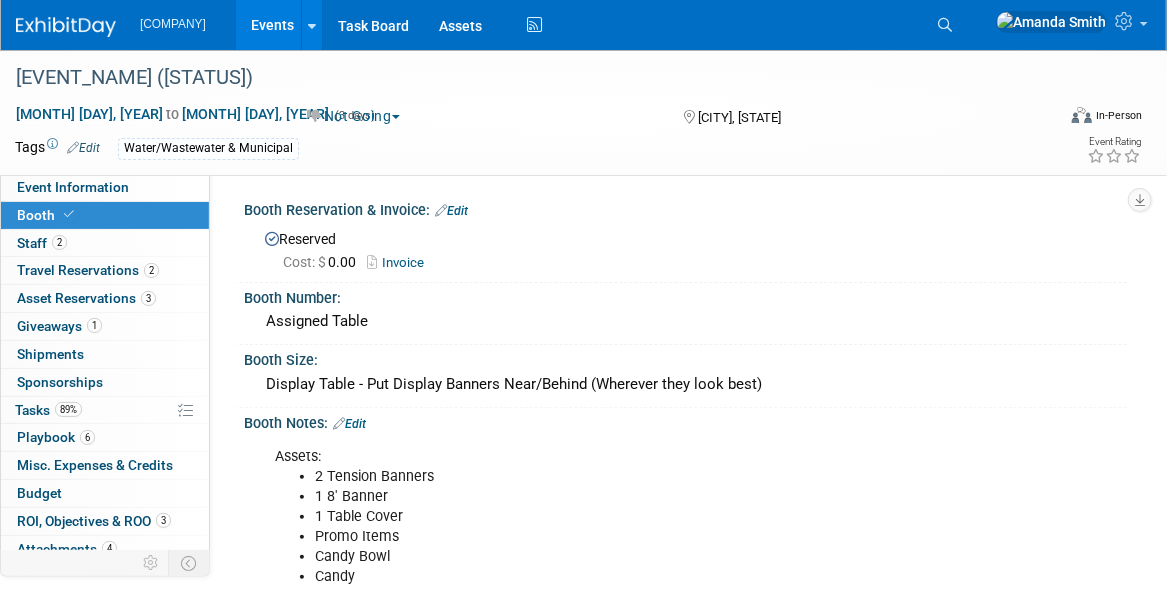 scroll, scrollTop: 0, scrollLeft: 0, axis: both 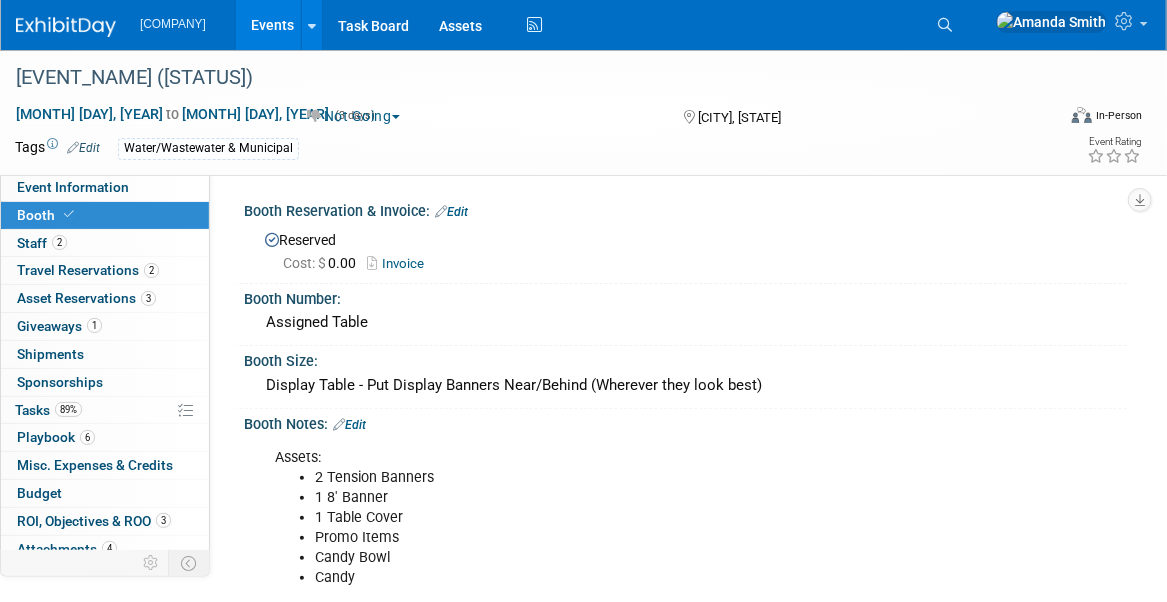 click on "Invoice" at bounding box center (400, 263) 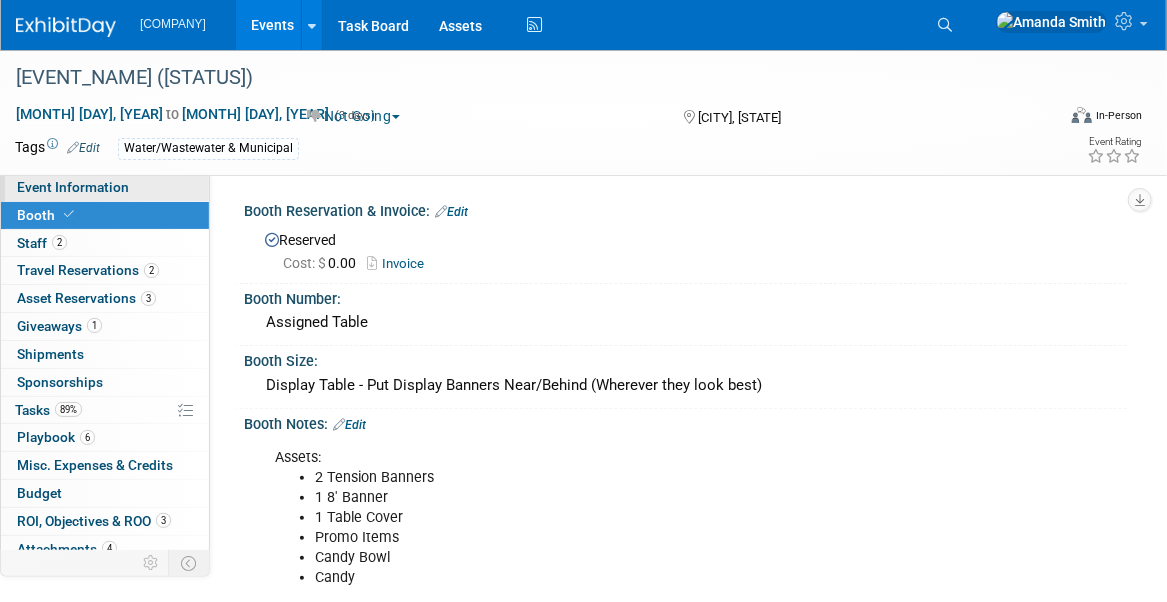 click on "Event Information" at bounding box center [73, 187] 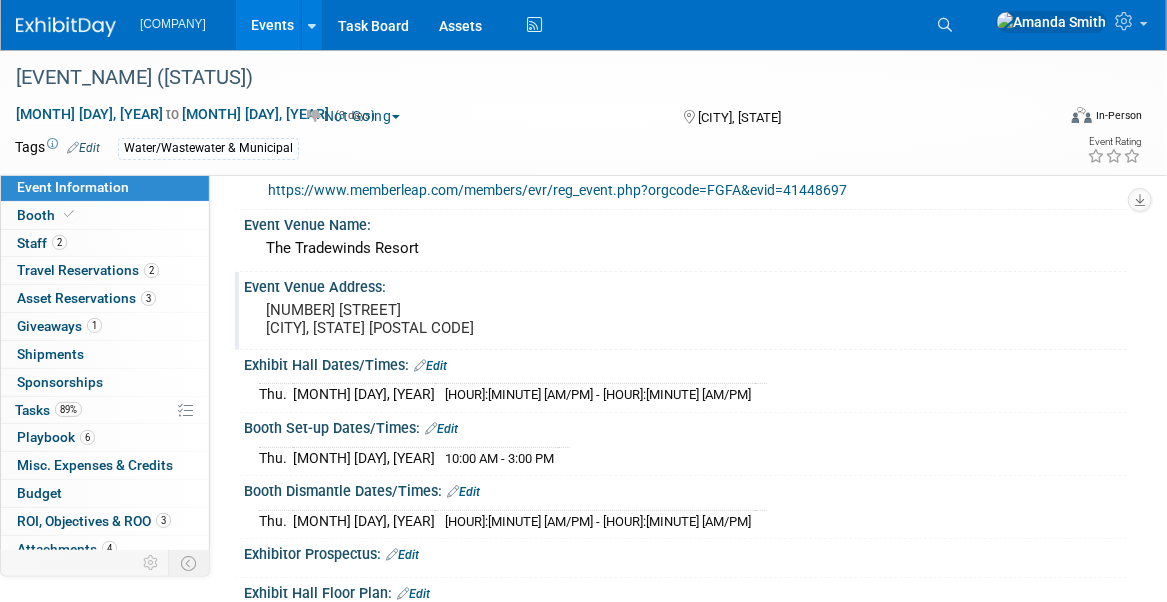 scroll, scrollTop: 0, scrollLeft: 0, axis: both 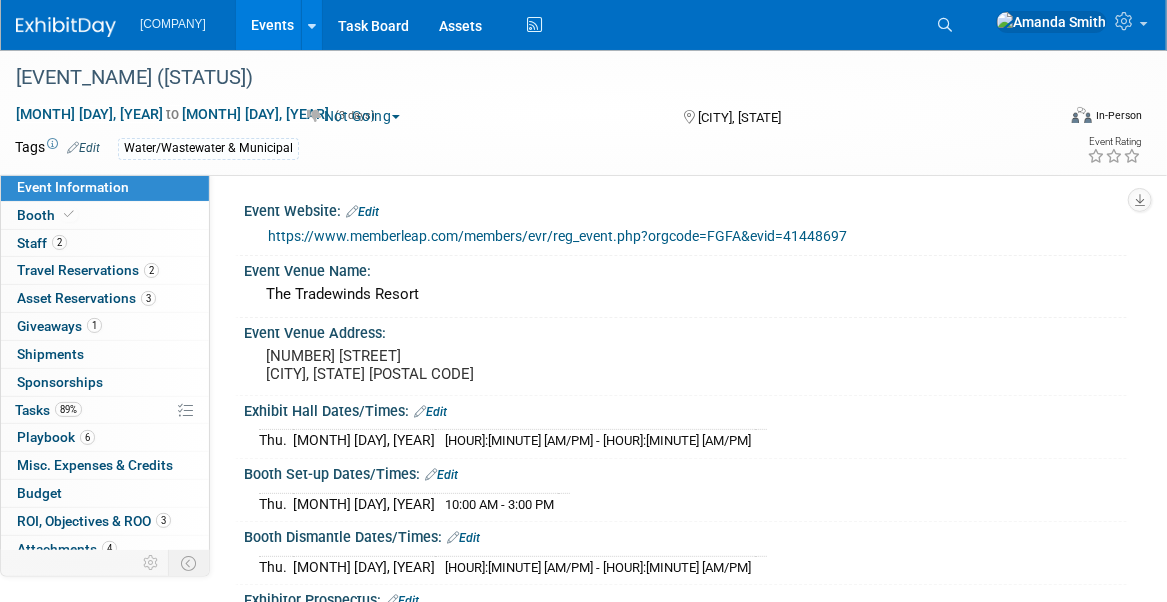 click on "Events" at bounding box center (272, 25) 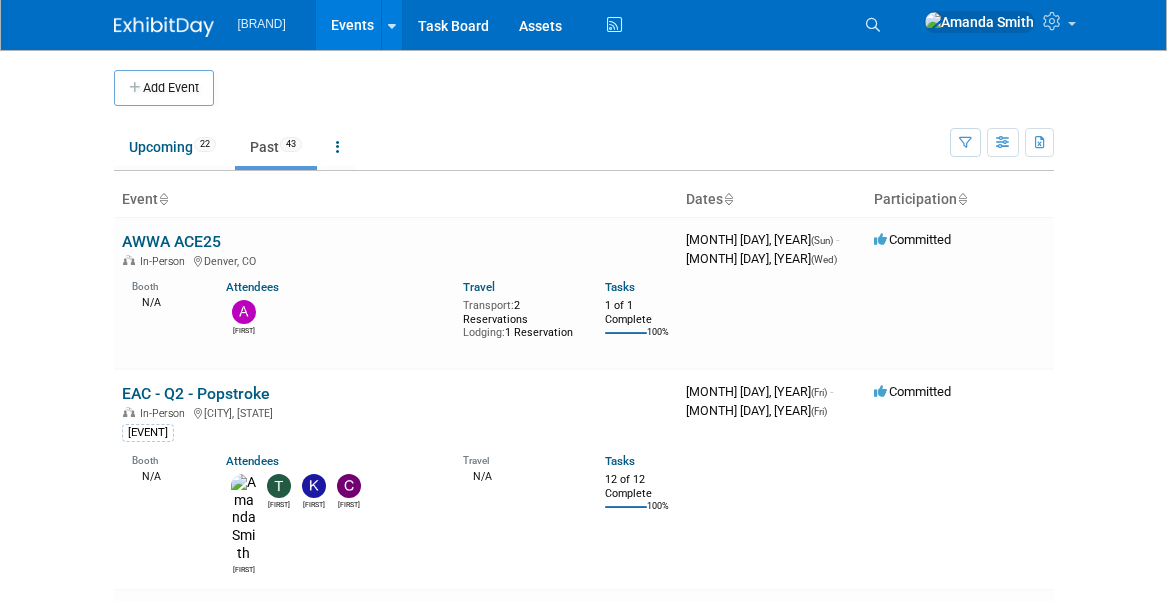 scroll, scrollTop: 0, scrollLeft: 0, axis: both 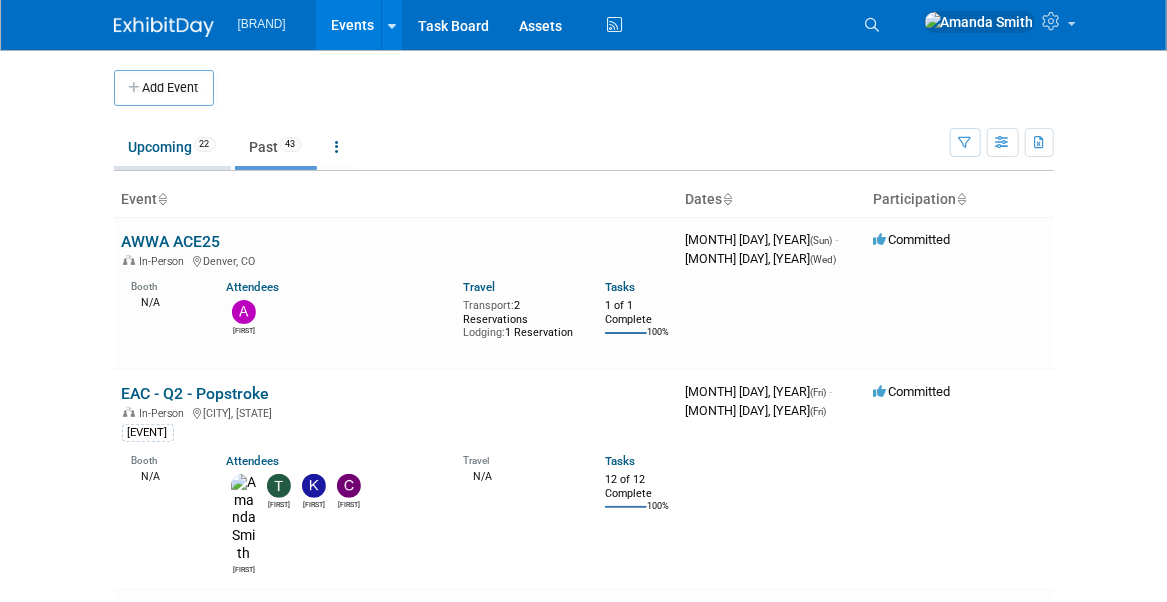 click on "Upcoming
22" at bounding box center (172, 147) 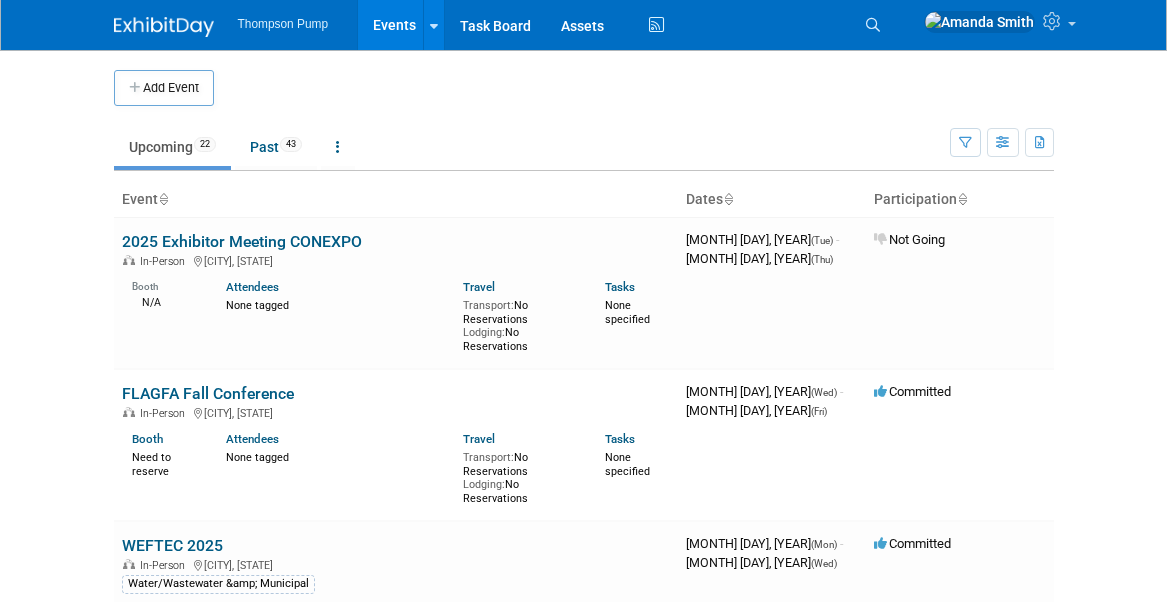scroll, scrollTop: 0, scrollLeft: 0, axis: both 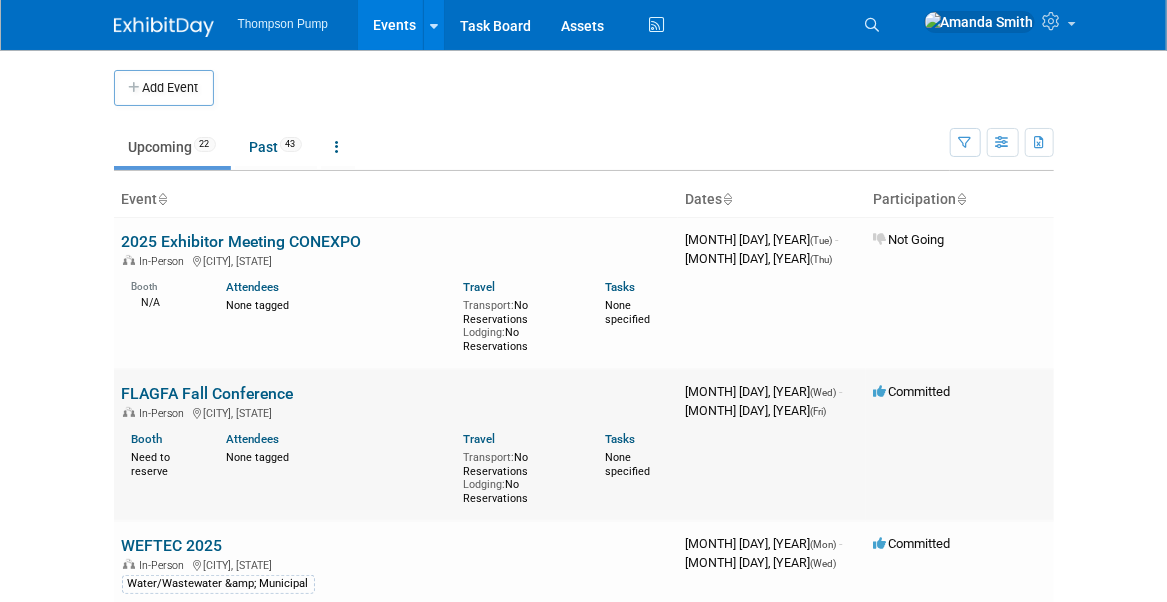 click on "FLAGFA Fall Conference" at bounding box center (208, 393) 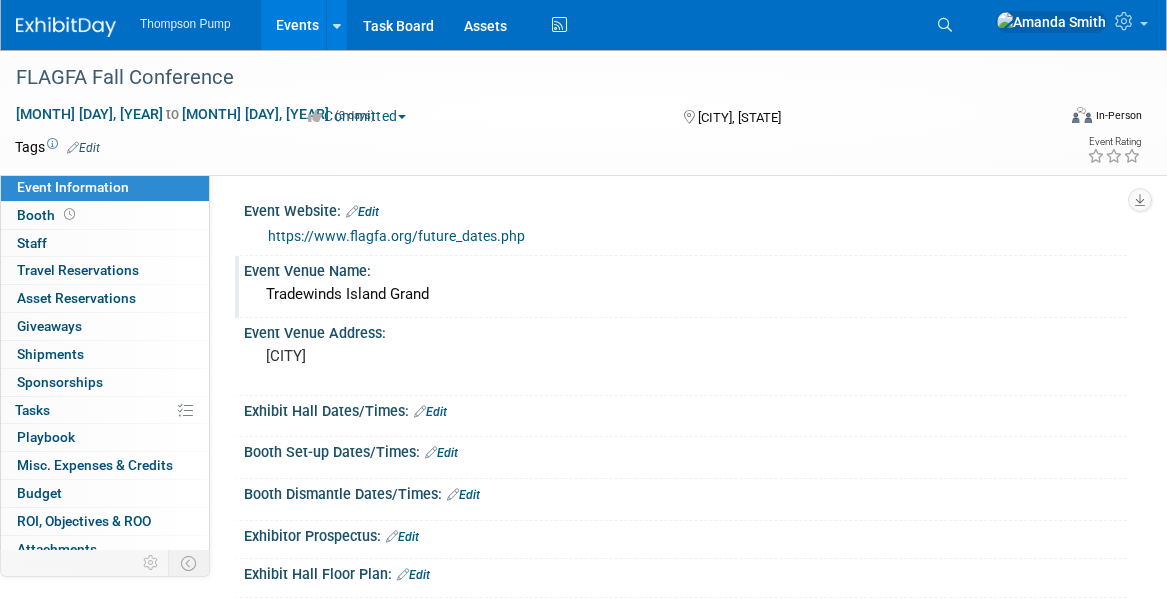 scroll, scrollTop: 0, scrollLeft: 0, axis: both 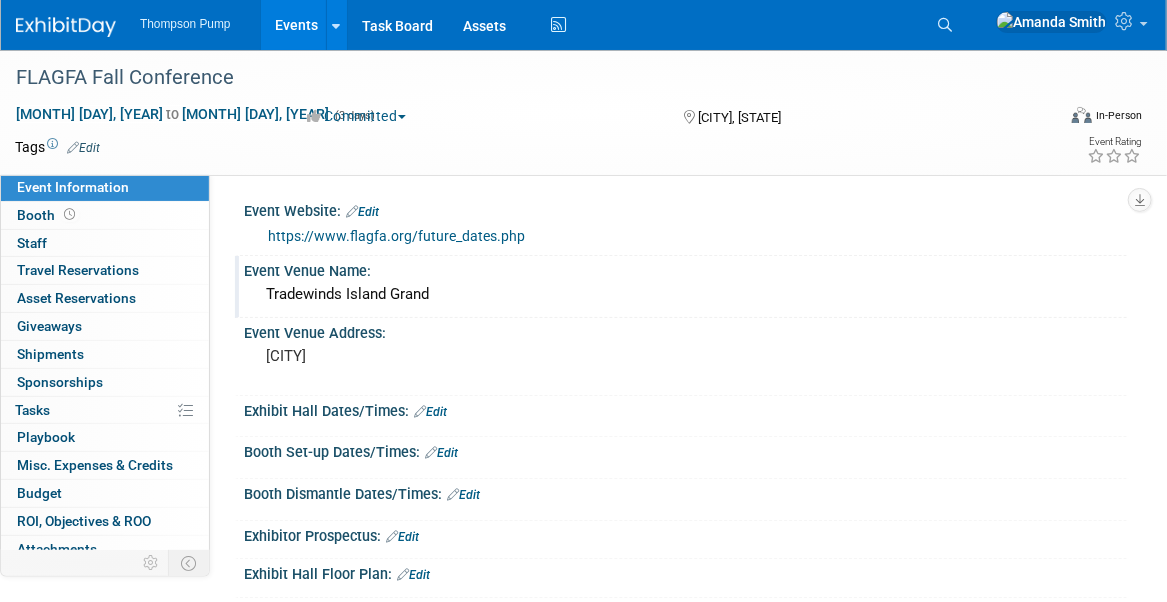 click on "Tradewinds Island Grand" at bounding box center (685, 294) 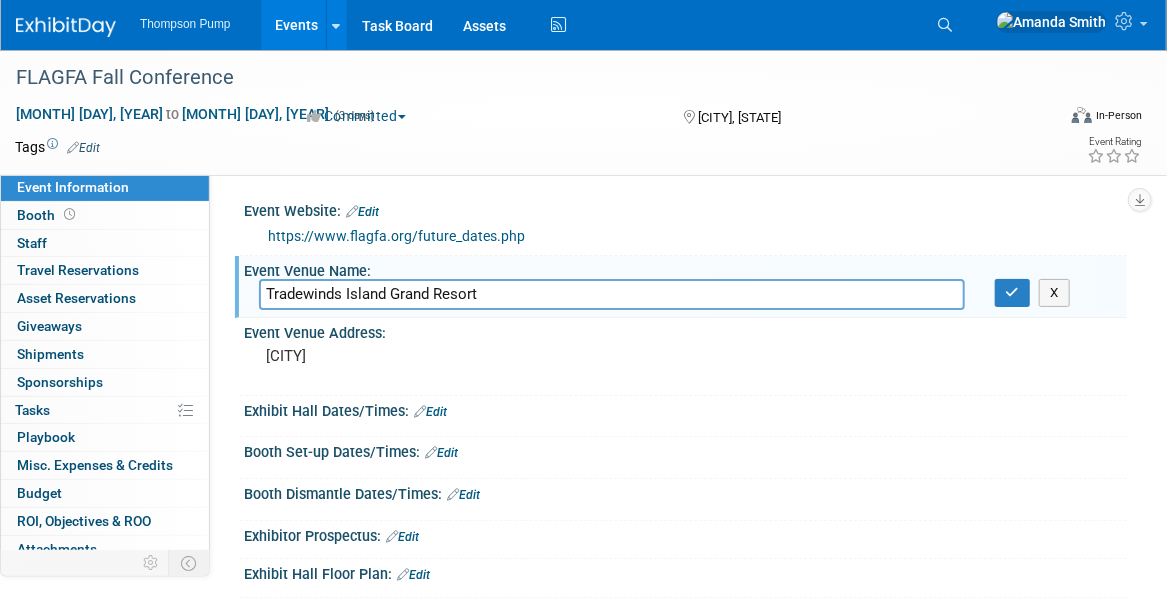 type on "Tradewinds Island Grand Resort" 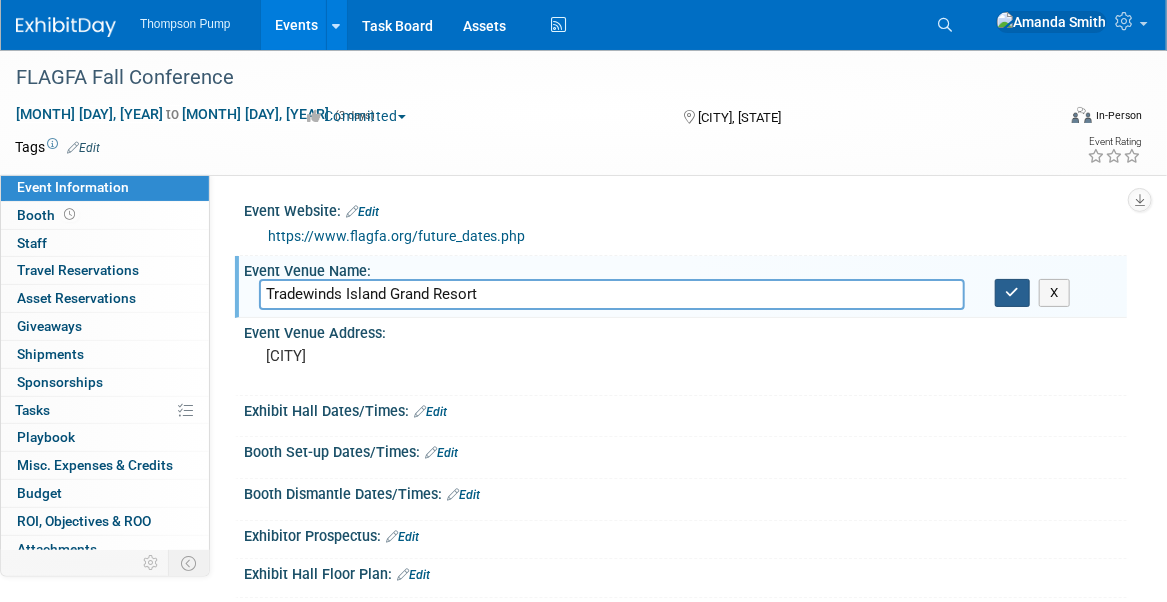 type 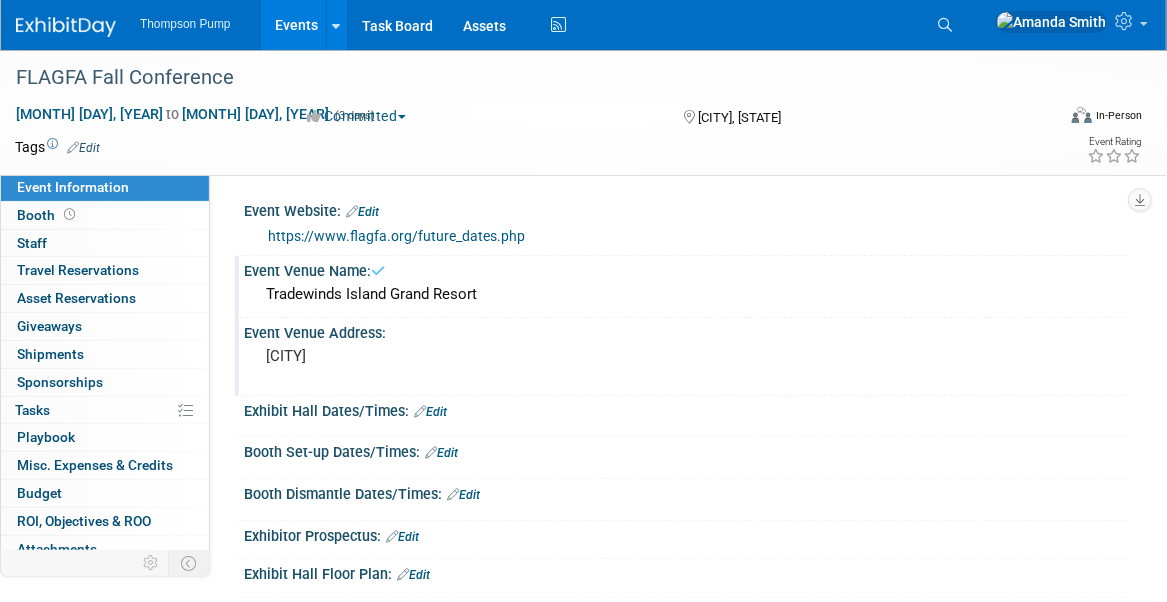 click on "[CITY]" at bounding box center [428, 356] 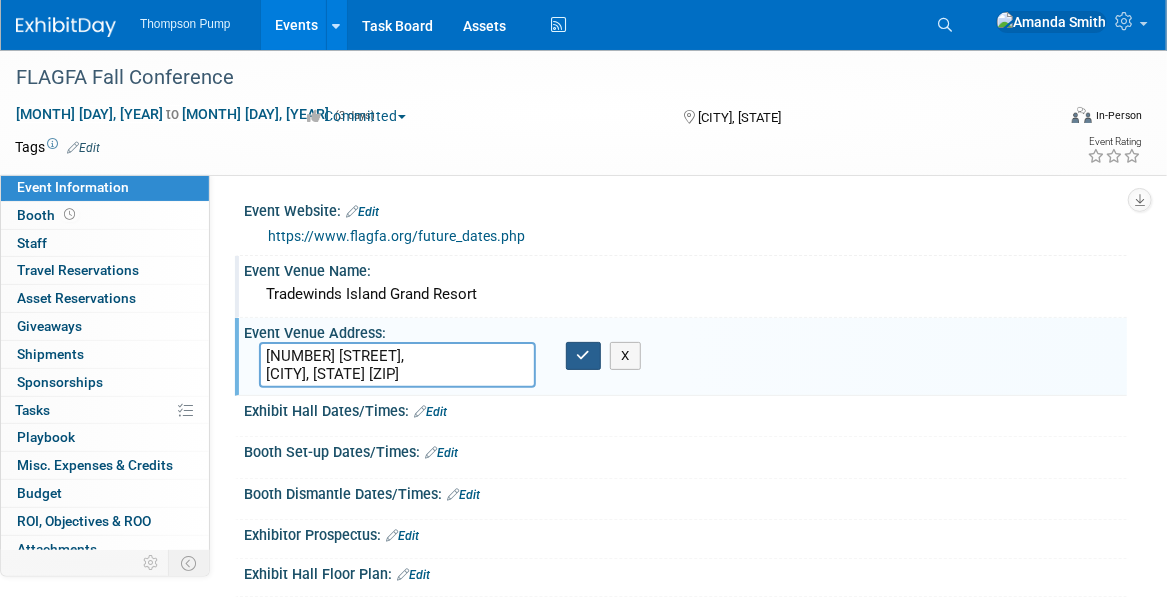 type on "[NUMBER] [STREET],
[CITY], [STATE] [ZIP]" 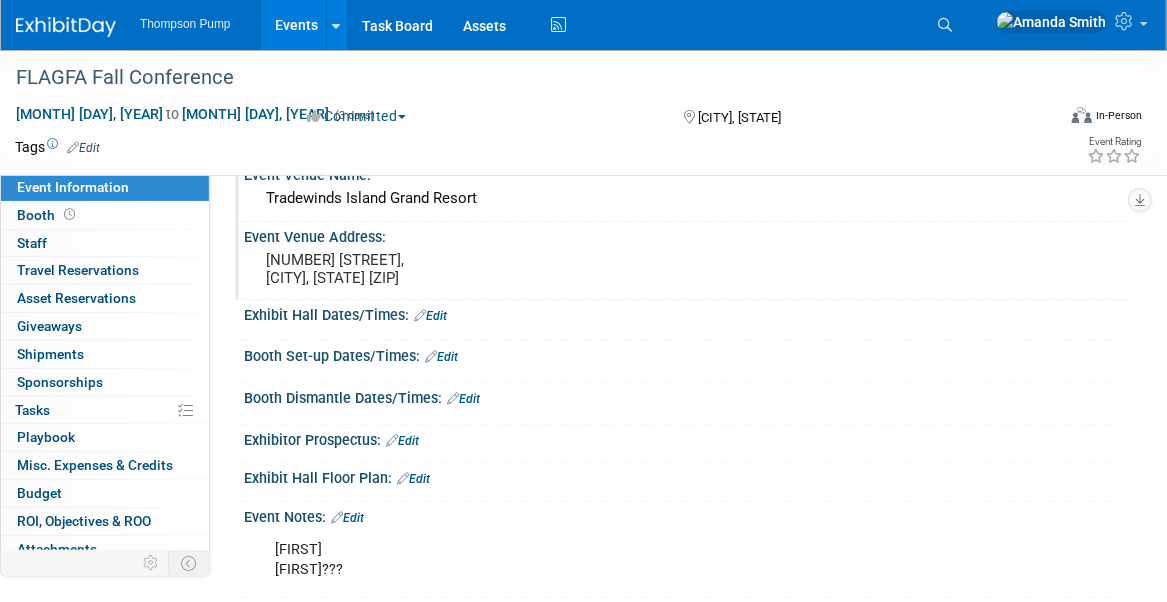 scroll, scrollTop: 0, scrollLeft: 0, axis: both 